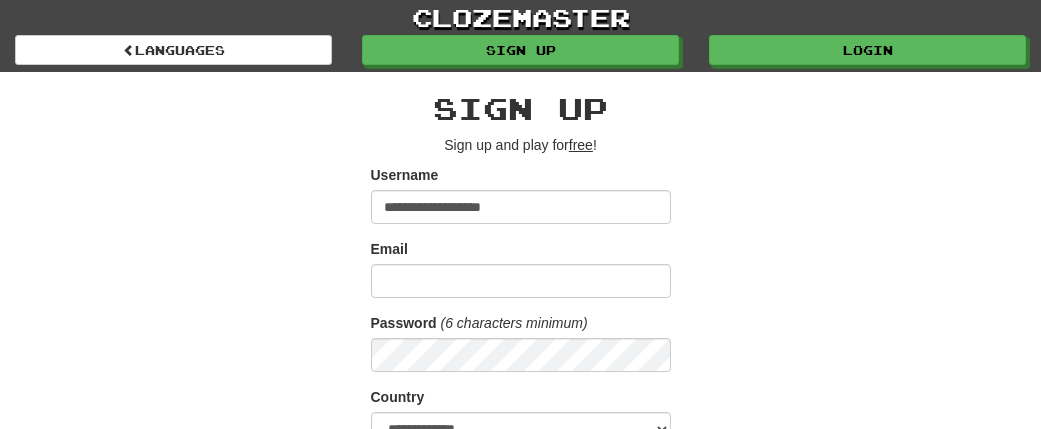 scroll, scrollTop: 0, scrollLeft: 0, axis: both 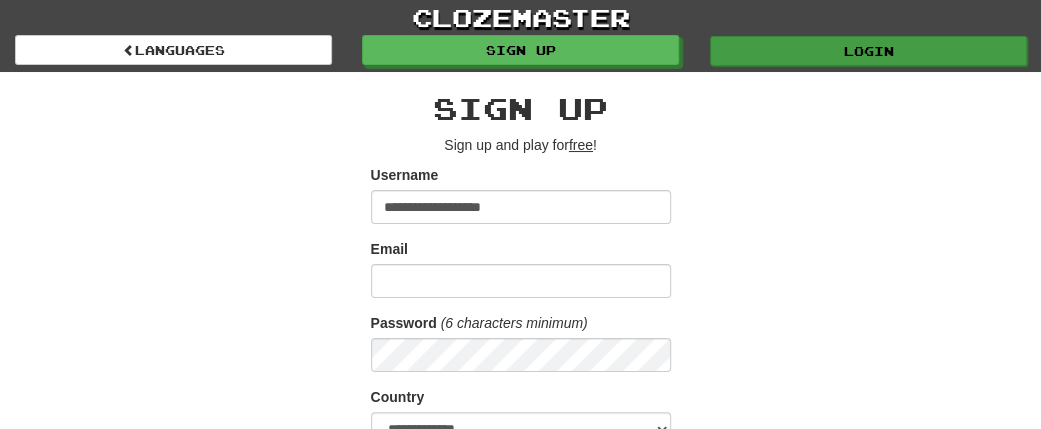 type on "**********" 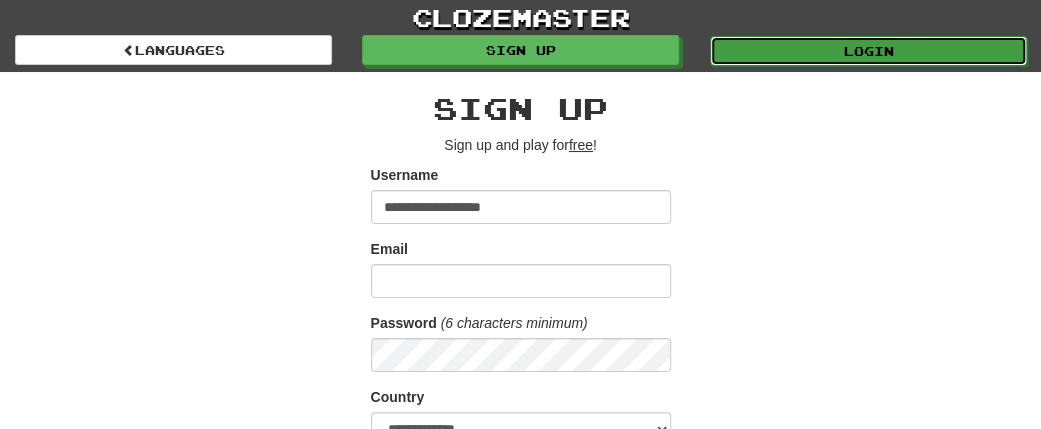 click on "Login" at bounding box center [868, 51] 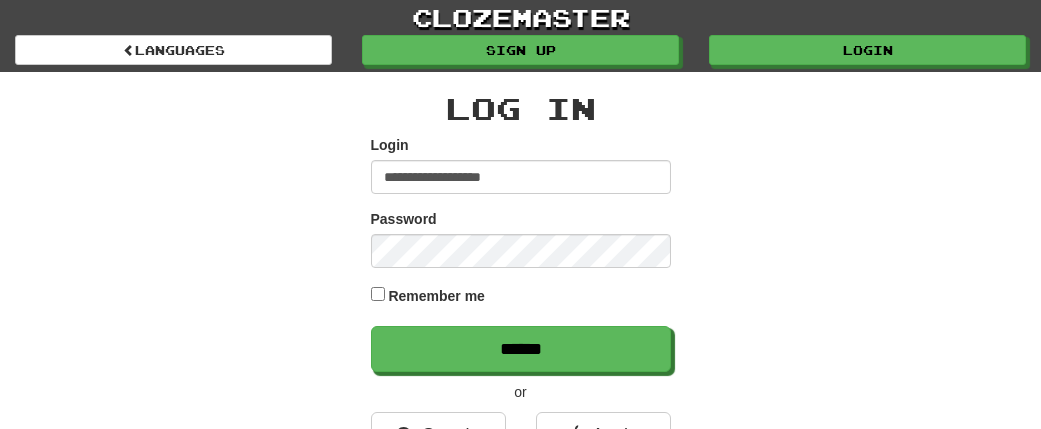 scroll, scrollTop: 0, scrollLeft: 0, axis: both 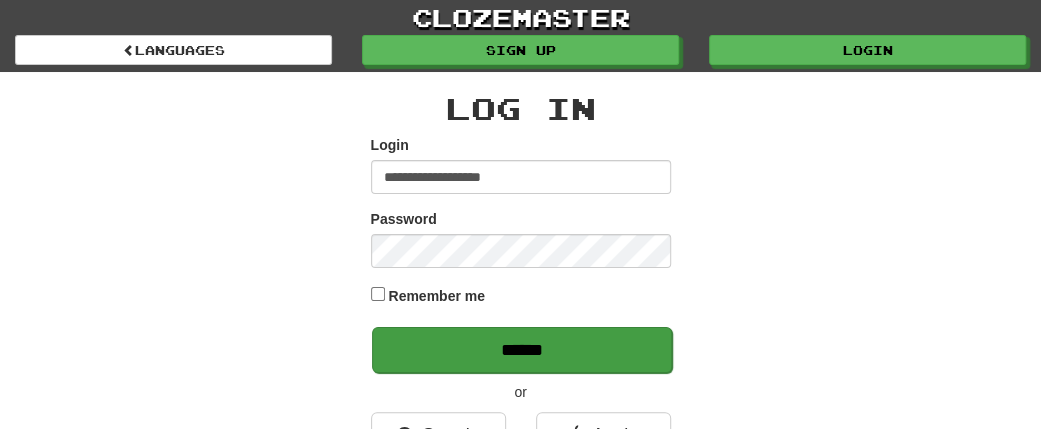 type on "**********" 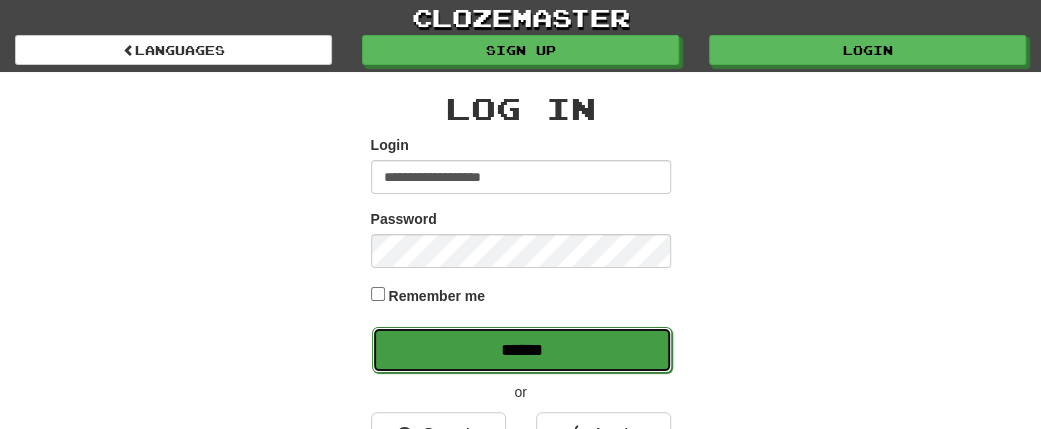 click on "******" at bounding box center (522, 350) 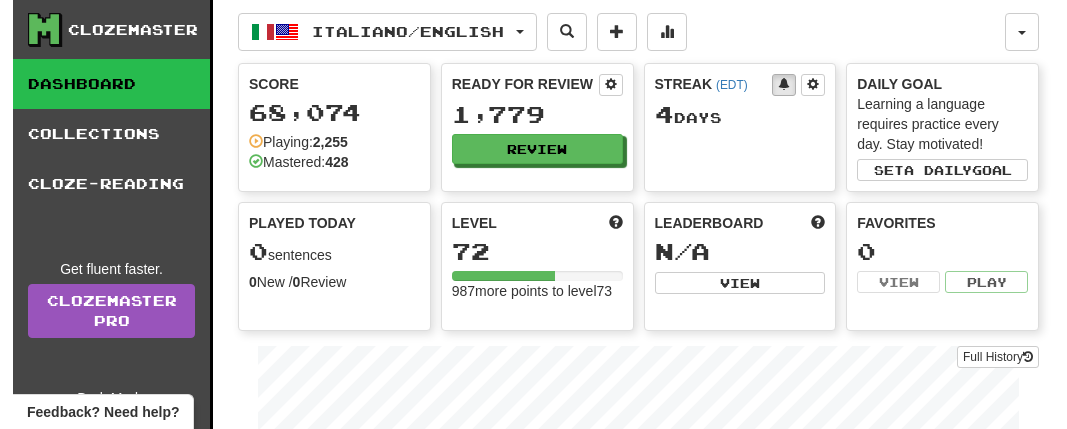 scroll, scrollTop: 0, scrollLeft: 0, axis: both 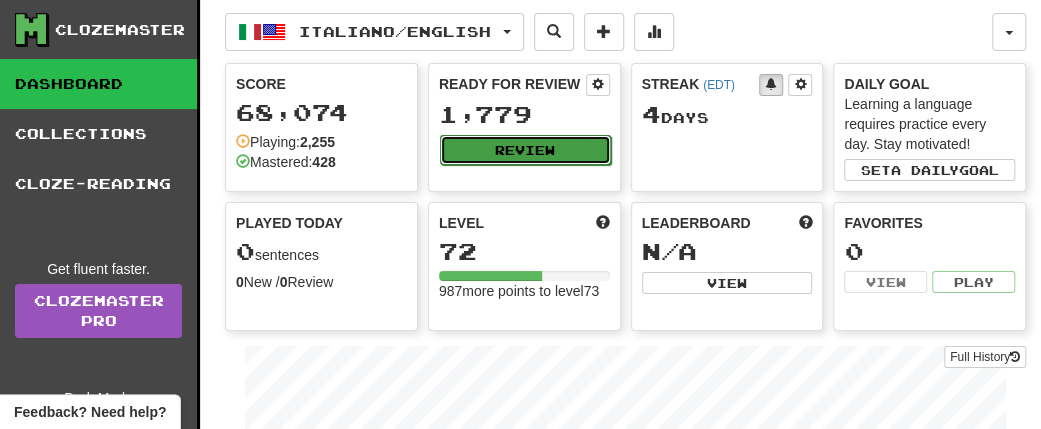 click on "Review" at bounding box center [525, 150] 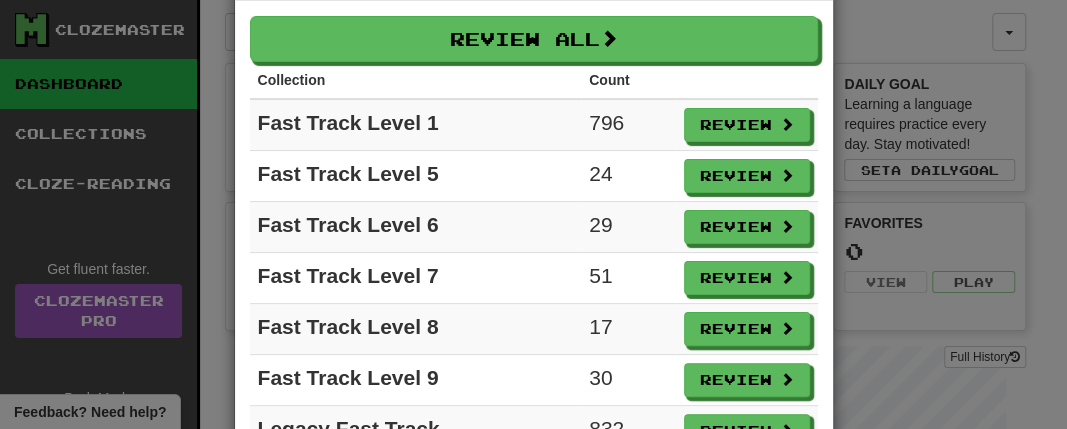 scroll, scrollTop: 166, scrollLeft: 0, axis: vertical 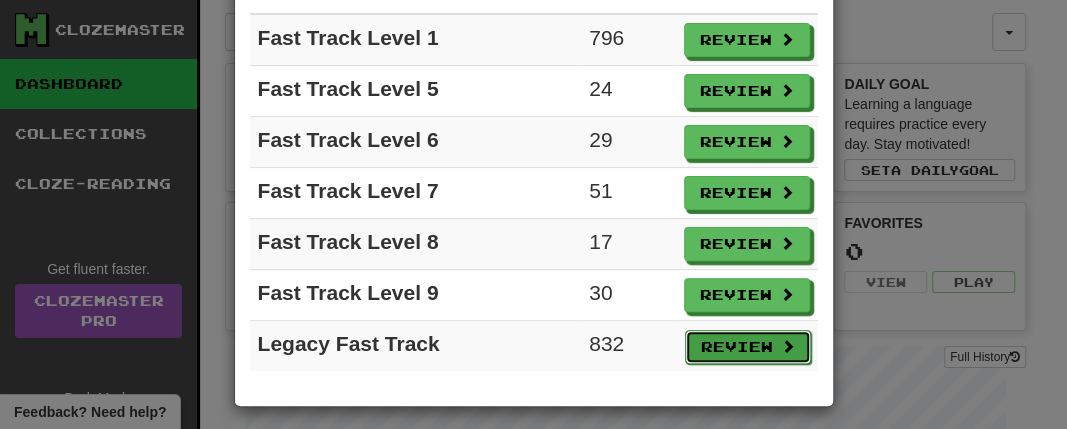 click on "Review" at bounding box center (748, 347) 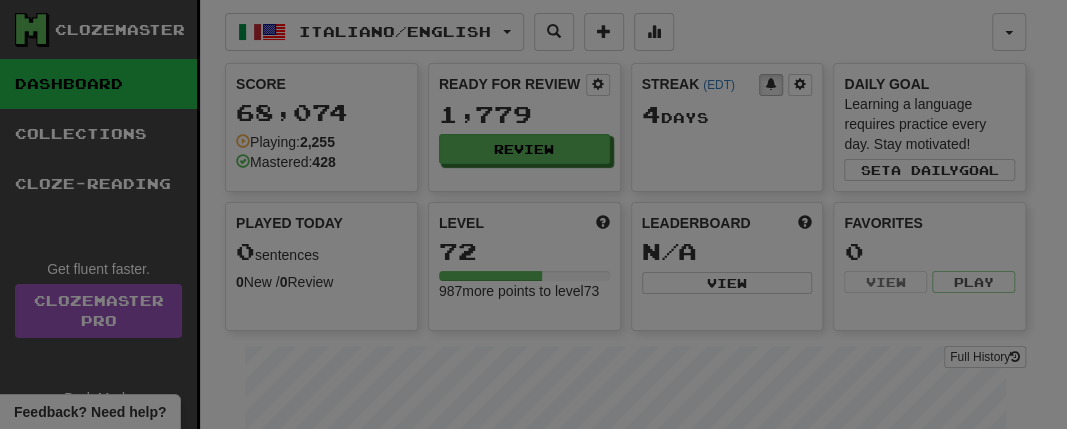 select on "**" 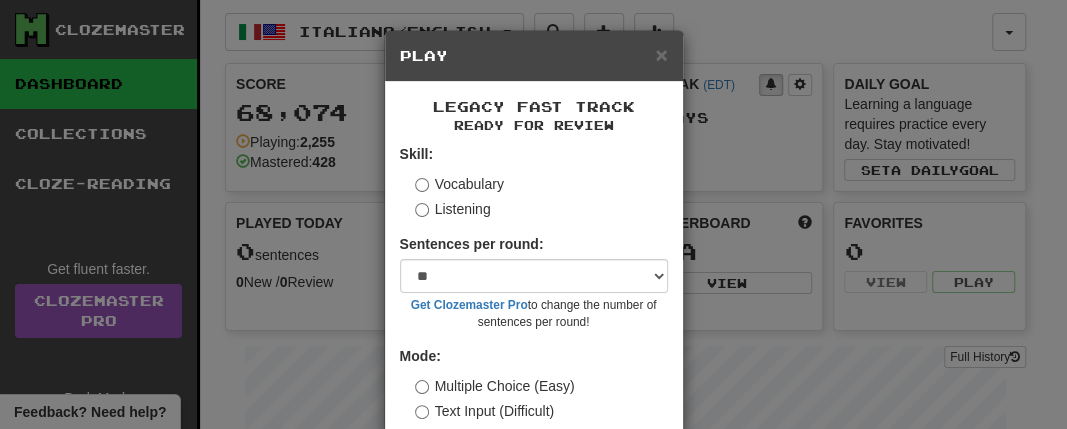 scroll, scrollTop: 109, scrollLeft: 0, axis: vertical 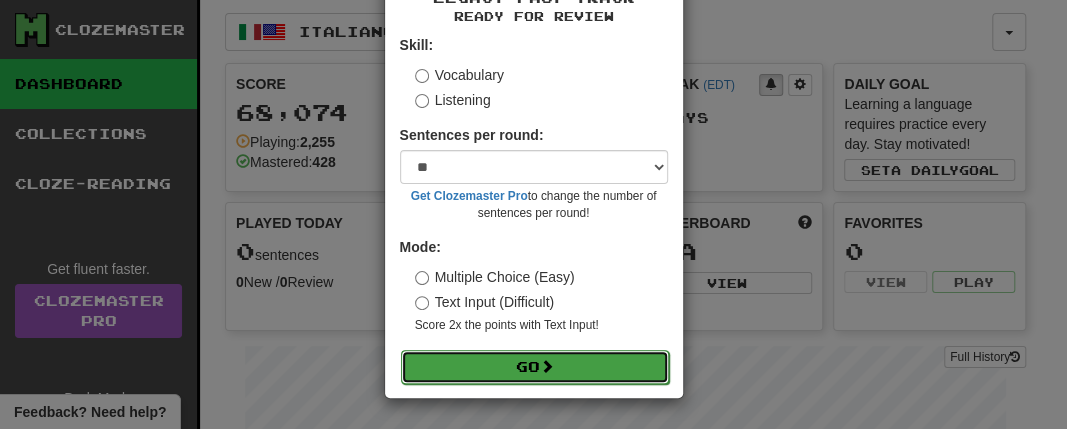 click on "Go" at bounding box center [535, 367] 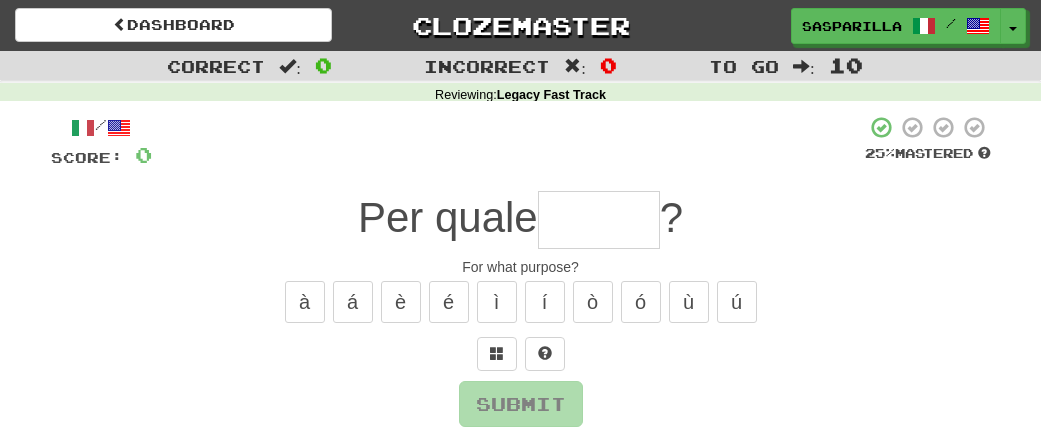 scroll, scrollTop: 0, scrollLeft: 0, axis: both 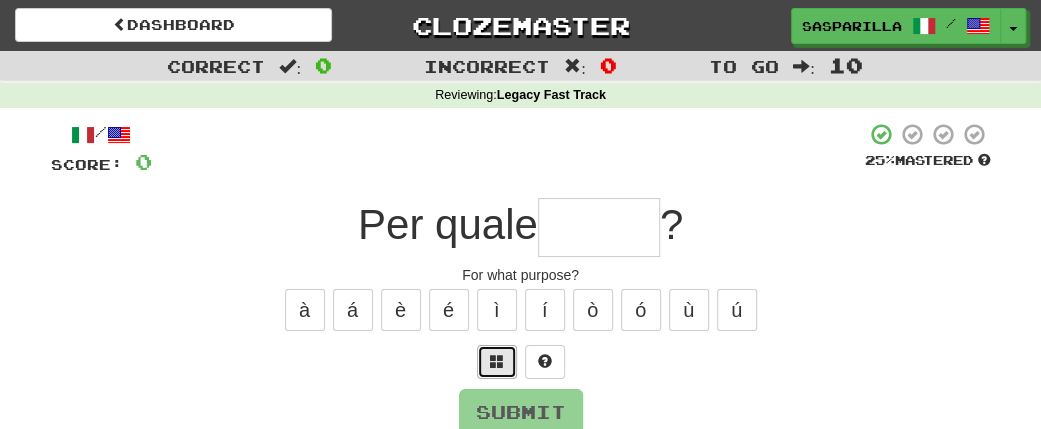 click at bounding box center [497, 361] 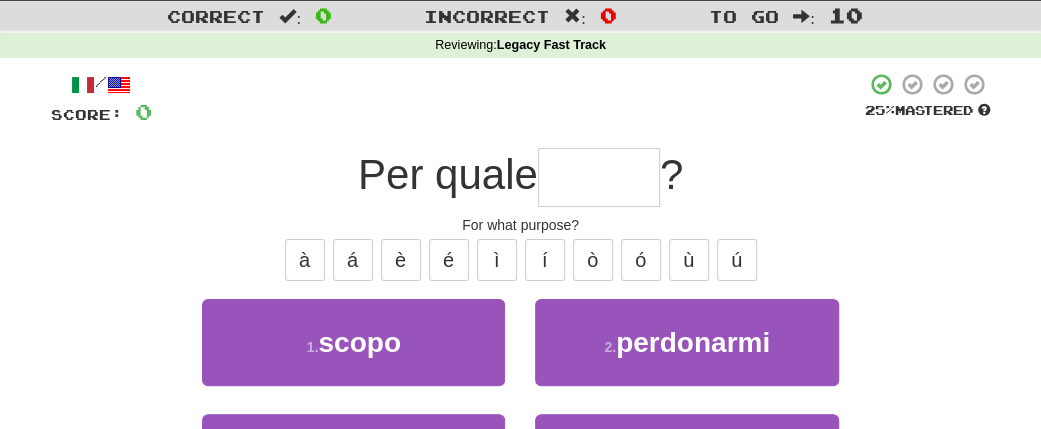 scroll, scrollTop: 120, scrollLeft: 0, axis: vertical 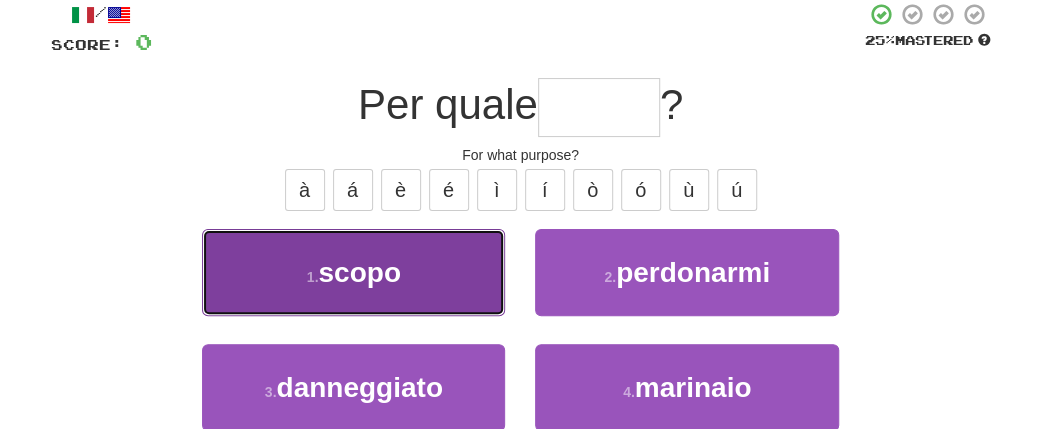 click on "1 .  scopo" at bounding box center [353, 272] 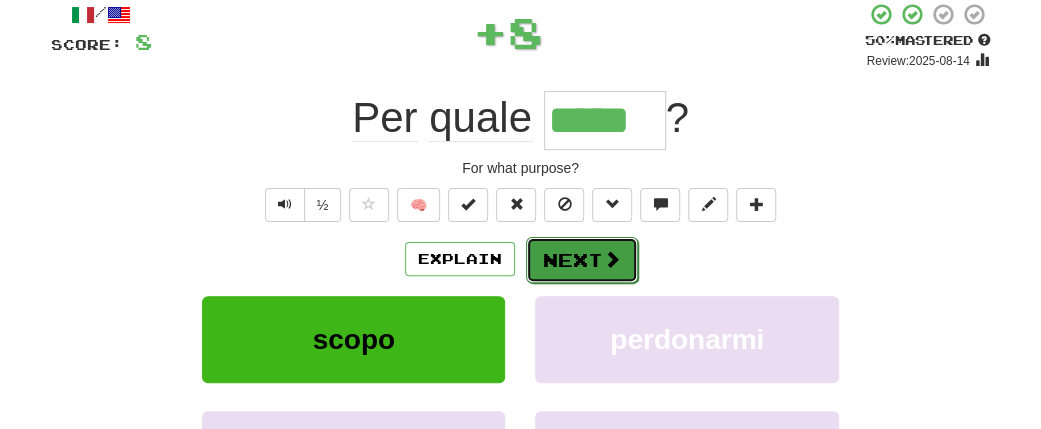 click on "Next" at bounding box center [582, 260] 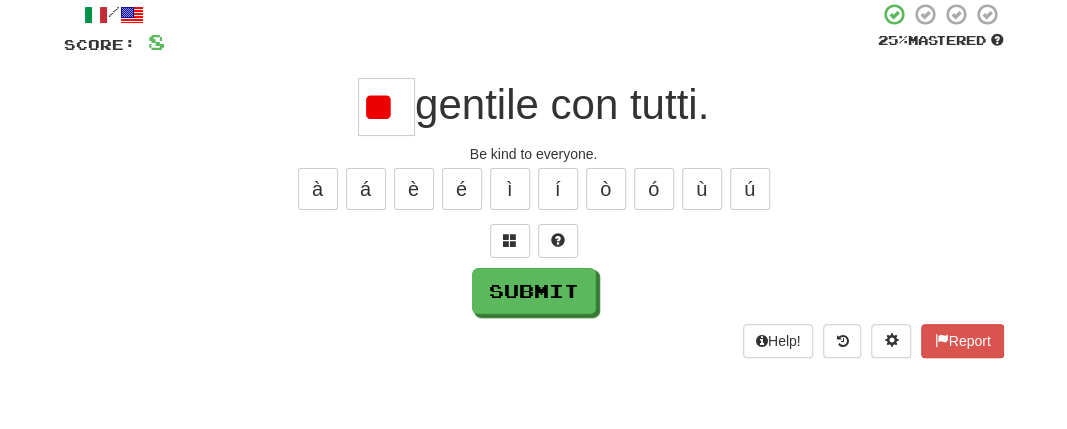 scroll, scrollTop: 0, scrollLeft: 0, axis: both 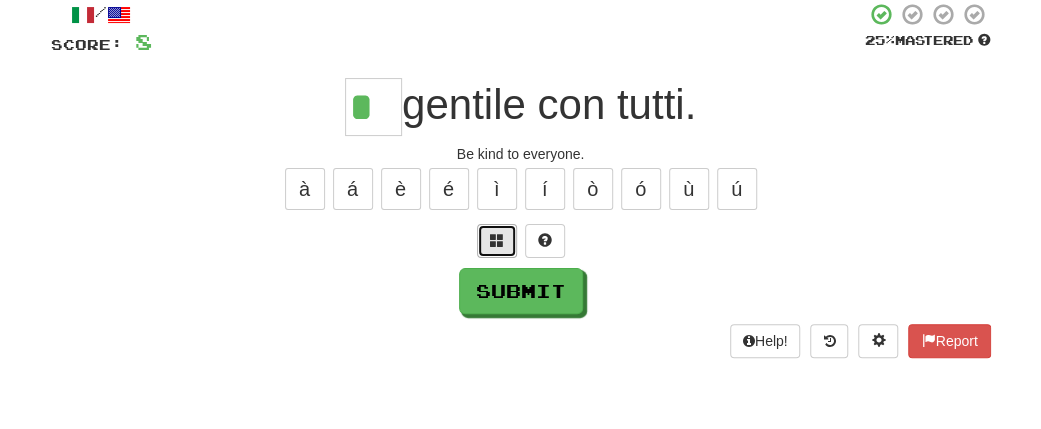 click at bounding box center (497, 241) 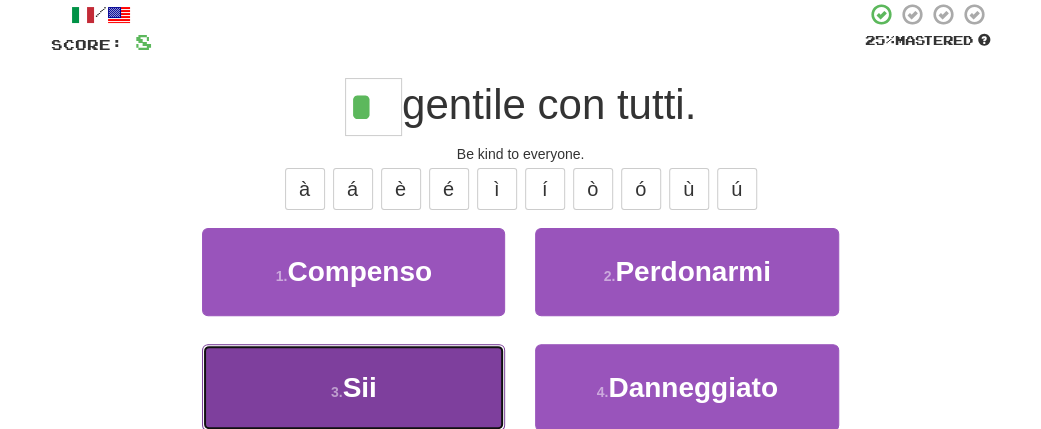 click on "3 .  Sii" at bounding box center [353, 387] 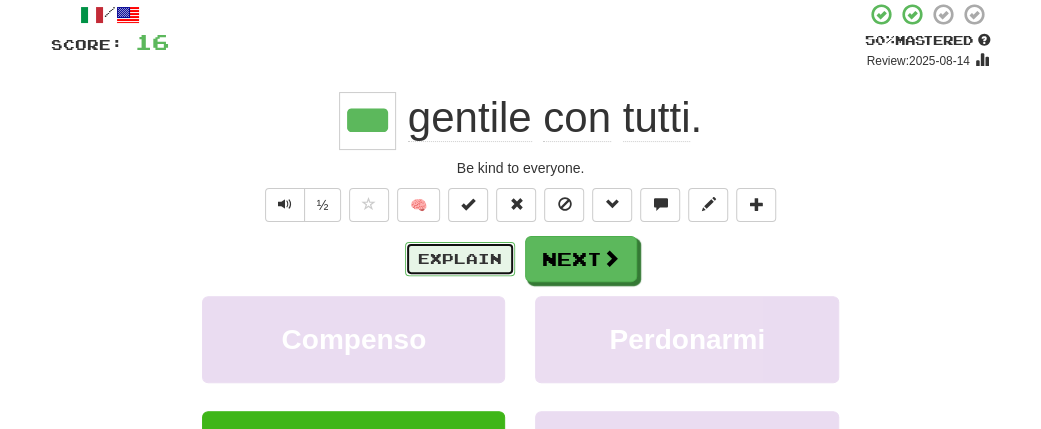 click on "Explain" at bounding box center [460, 259] 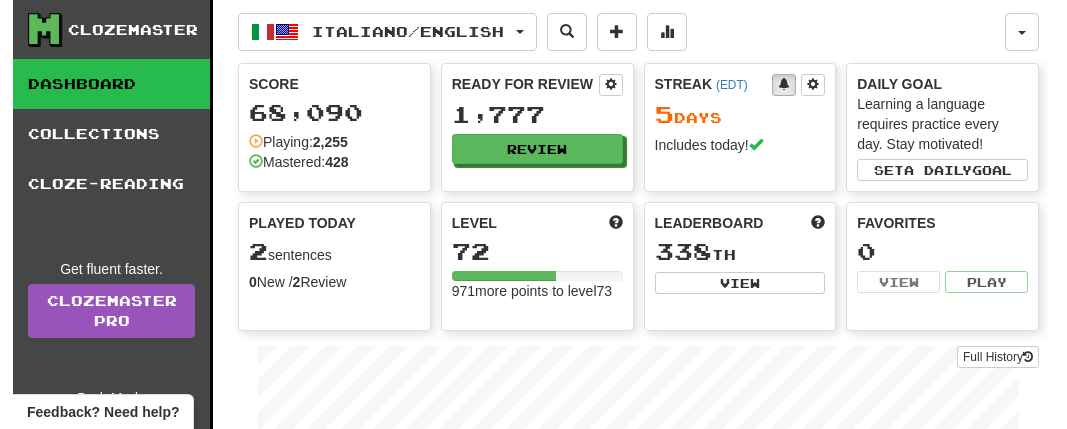 scroll, scrollTop: 0, scrollLeft: 0, axis: both 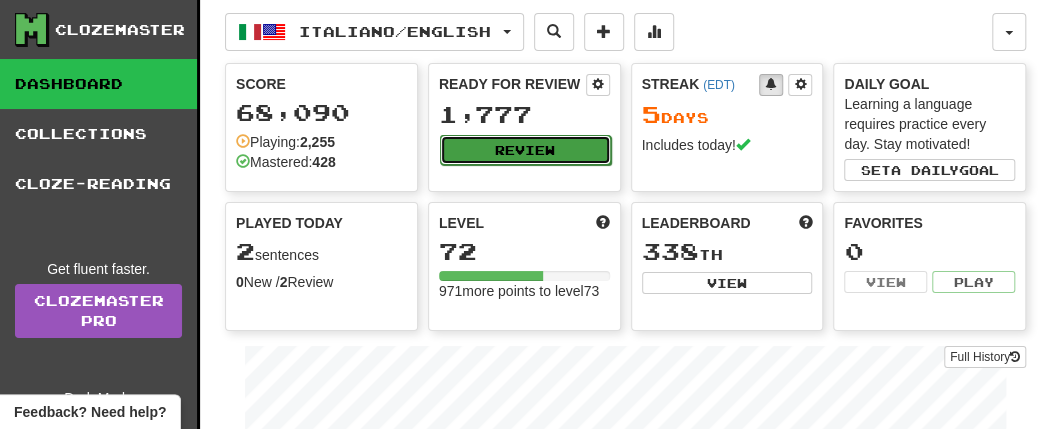 click on "Review" at bounding box center (525, 150) 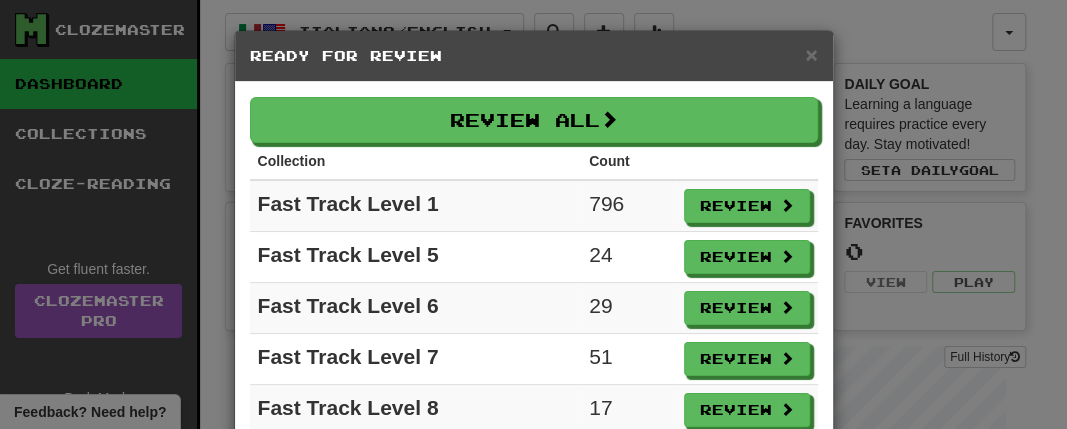 scroll, scrollTop: 166, scrollLeft: 0, axis: vertical 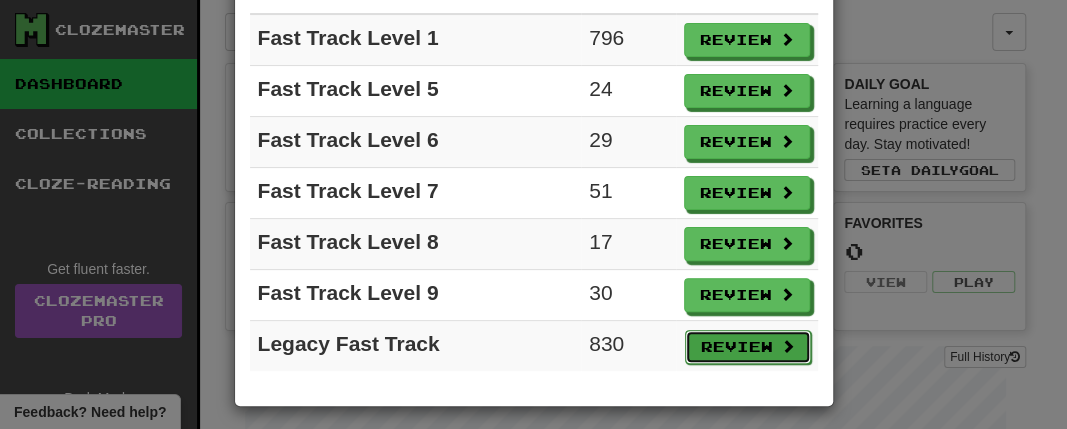 click on "Review" at bounding box center (748, 347) 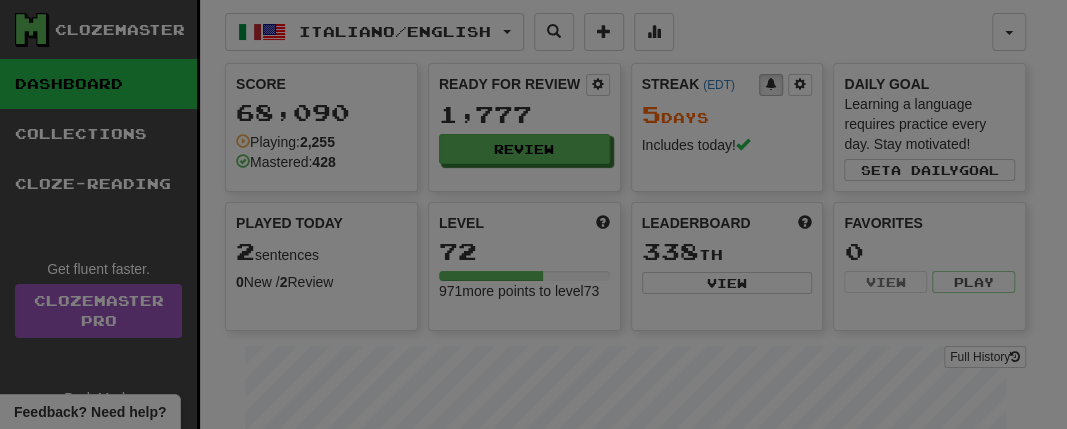 select on "**" 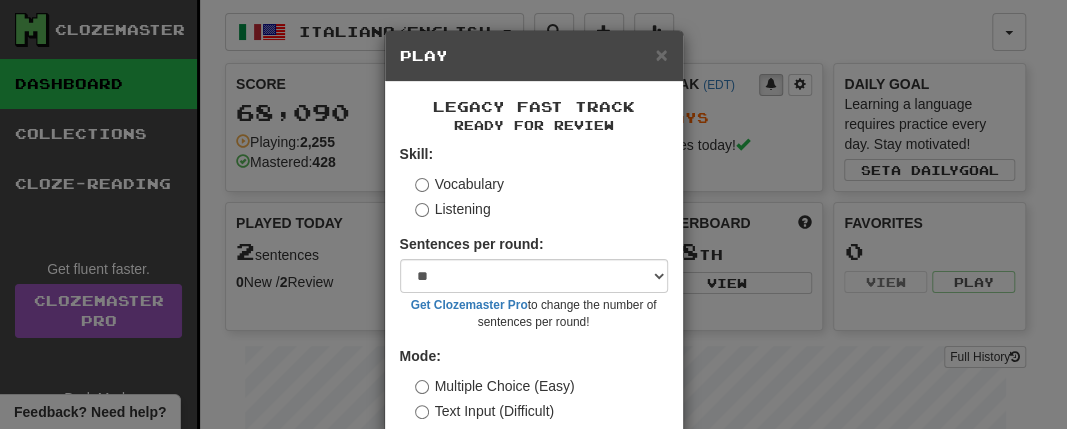 scroll, scrollTop: 109, scrollLeft: 0, axis: vertical 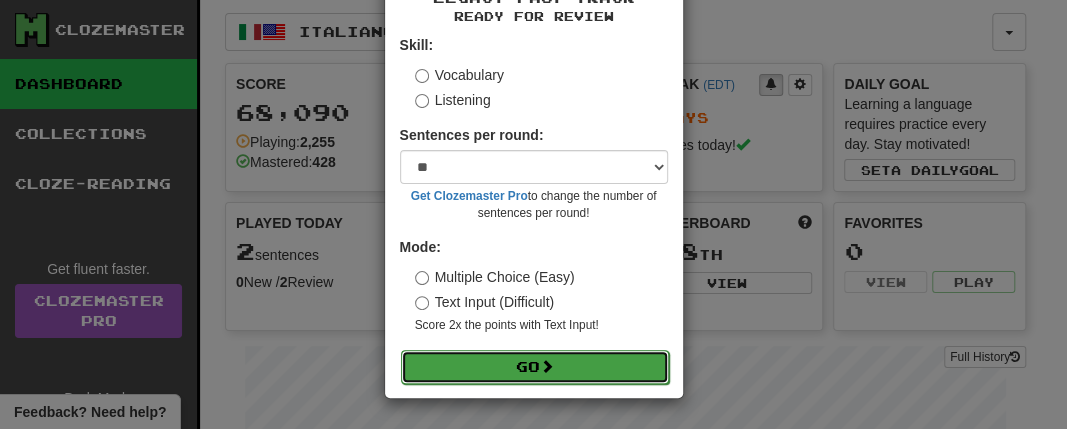 click on "Go" at bounding box center (535, 367) 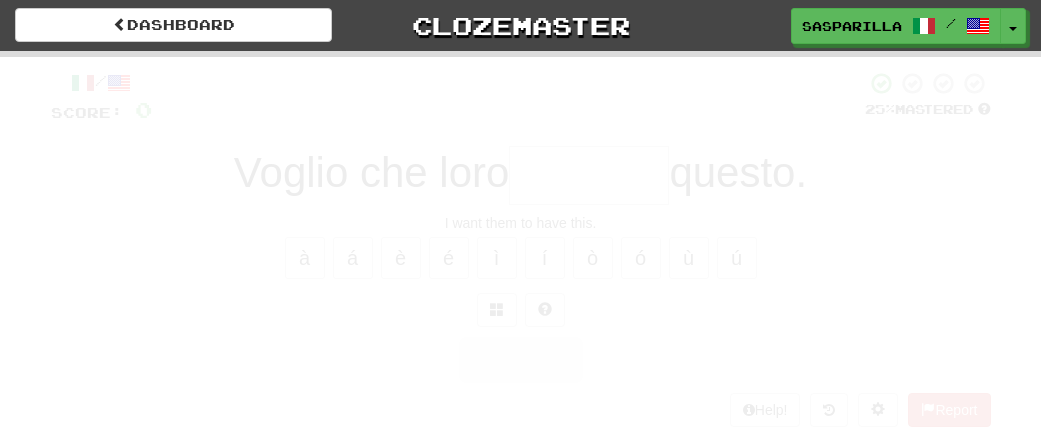 scroll, scrollTop: 0, scrollLeft: 0, axis: both 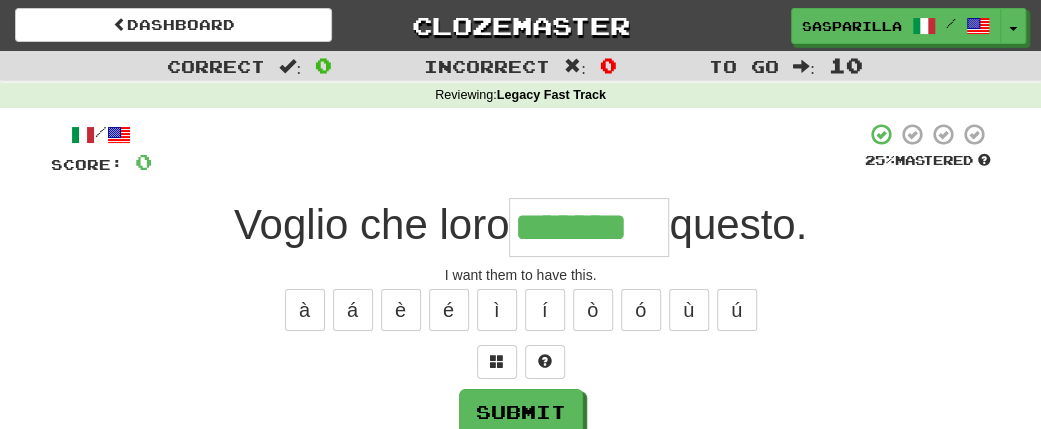 type on "*******" 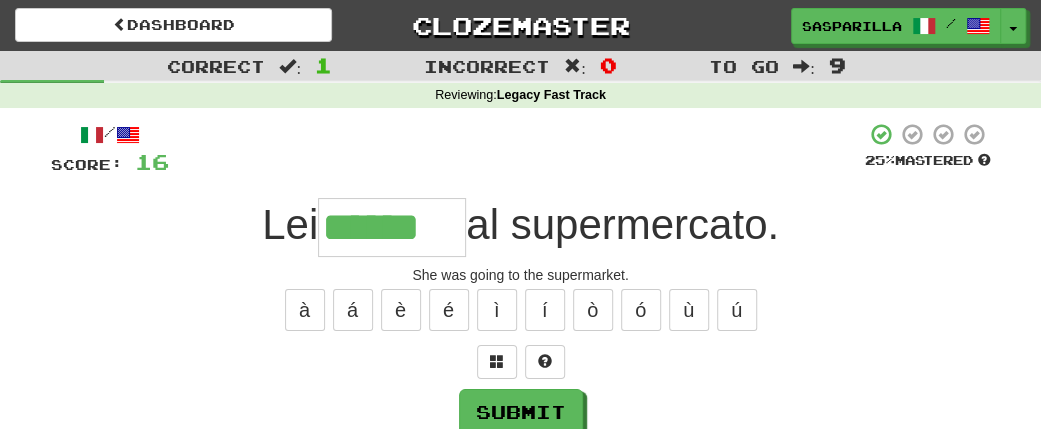 type on "******" 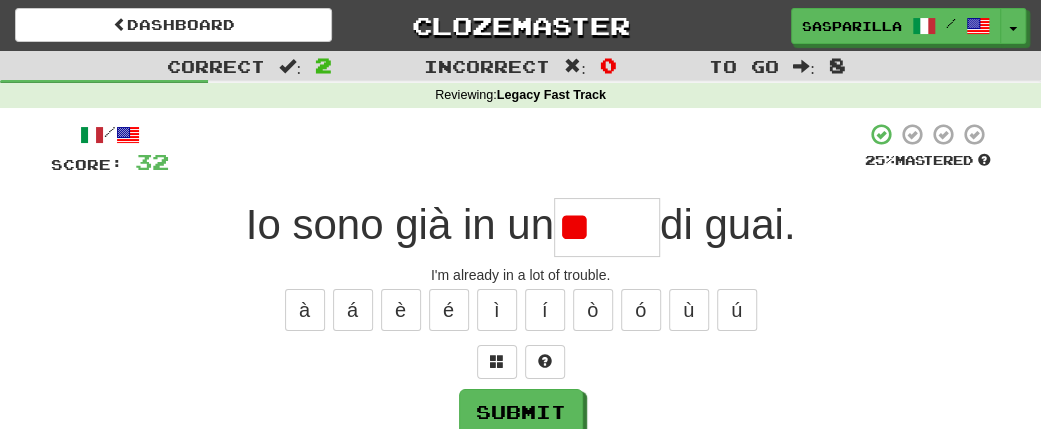 type on "*" 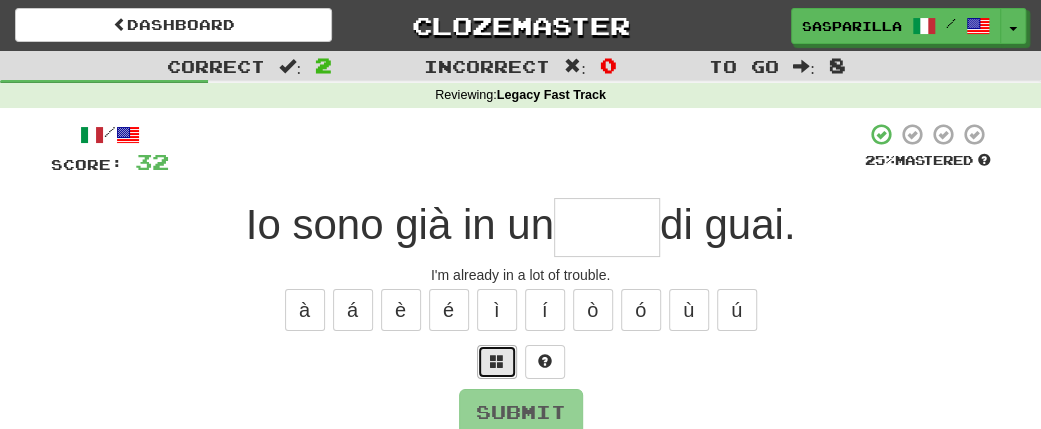 click at bounding box center [497, 361] 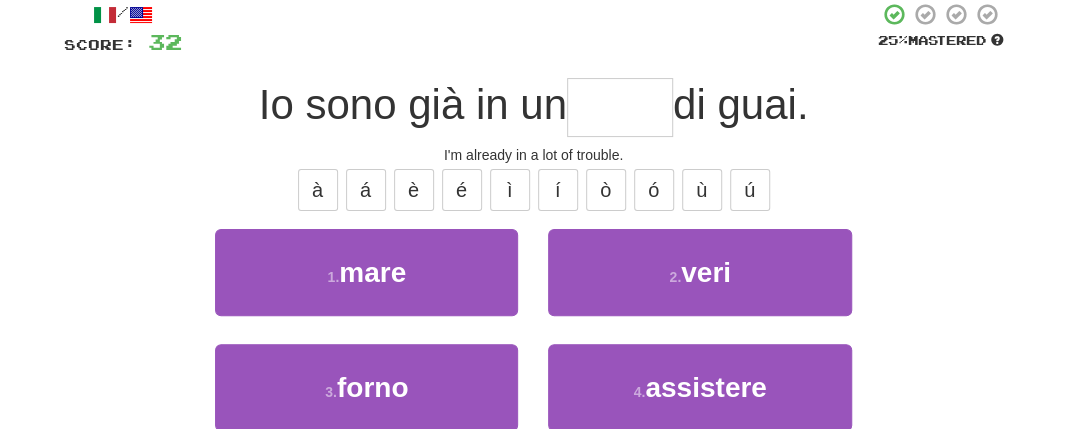 scroll, scrollTop: 146, scrollLeft: 0, axis: vertical 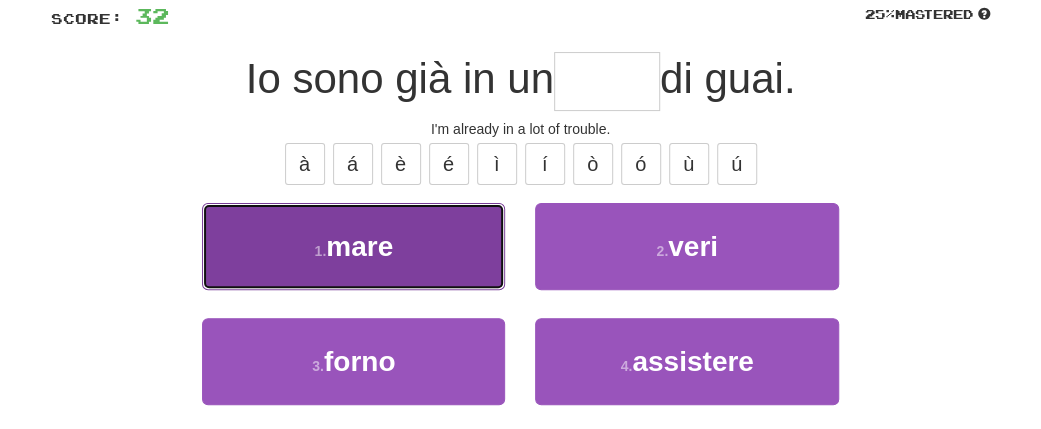 click on "mare" at bounding box center [359, 246] 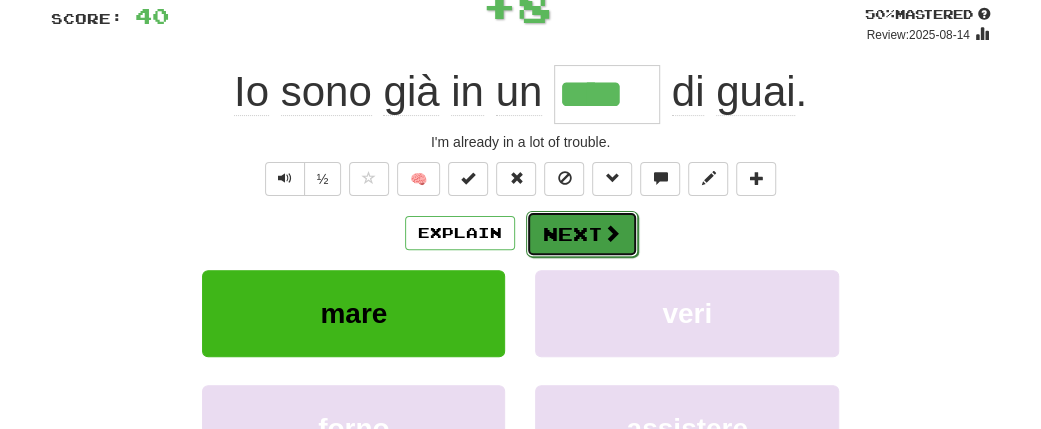 click on "Next" at bounding box center [582, 234] 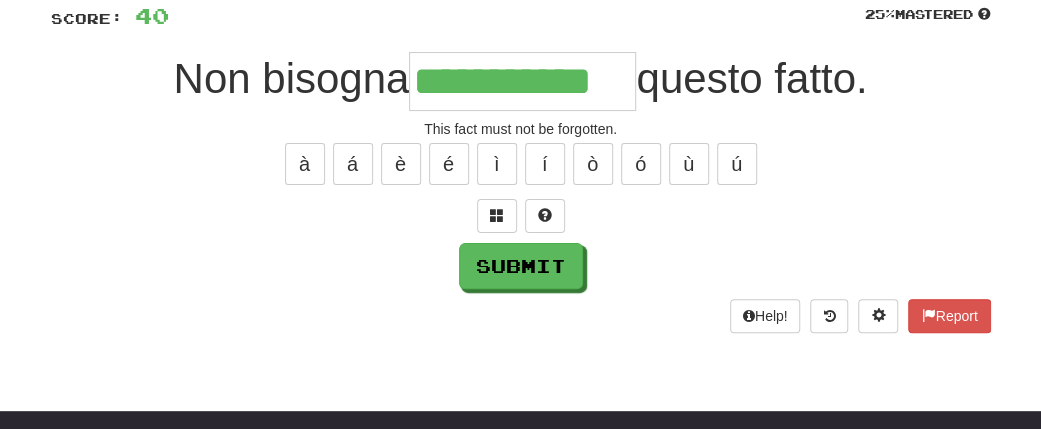 type on "**********" 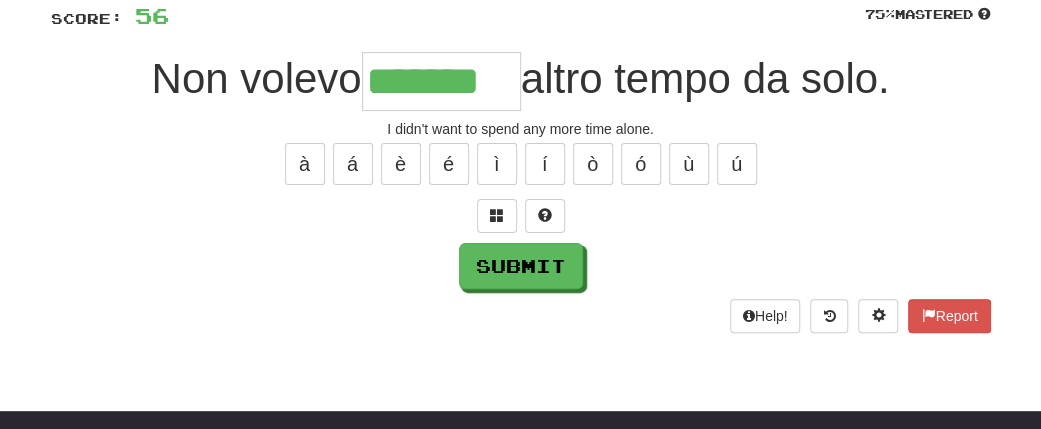 type on "*******" 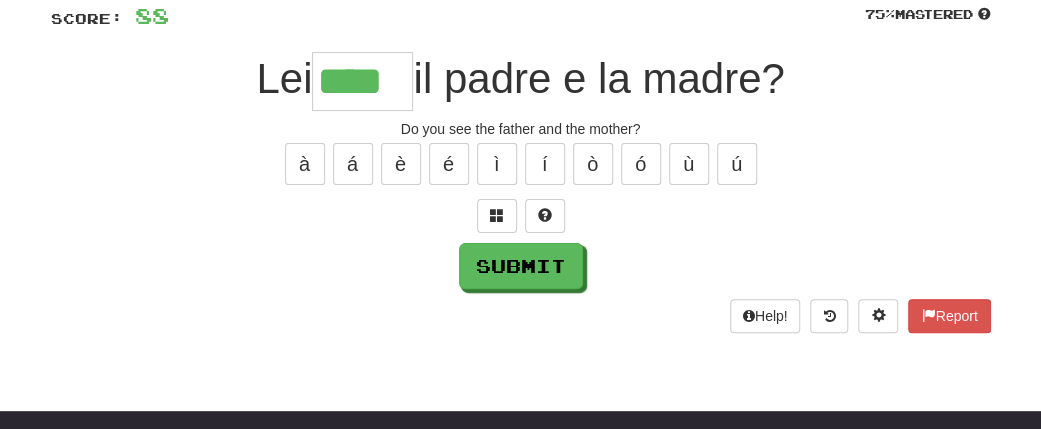 type on "****" 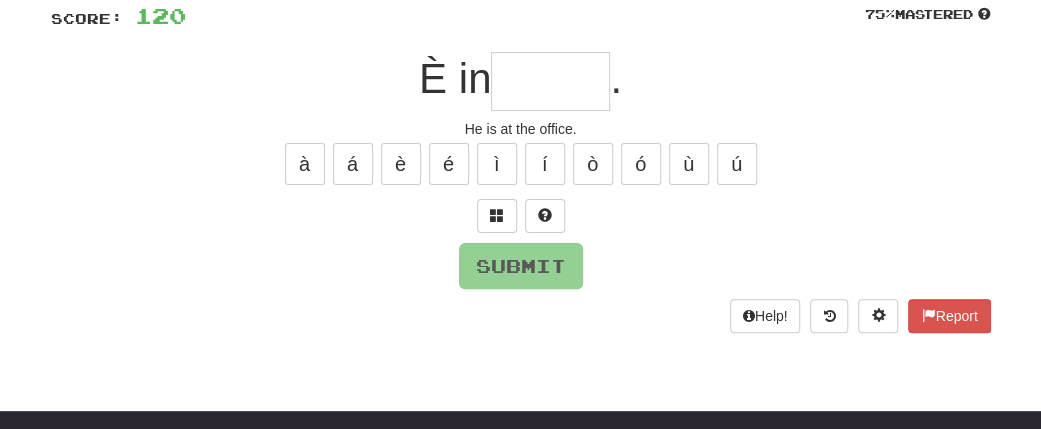 type on "*" 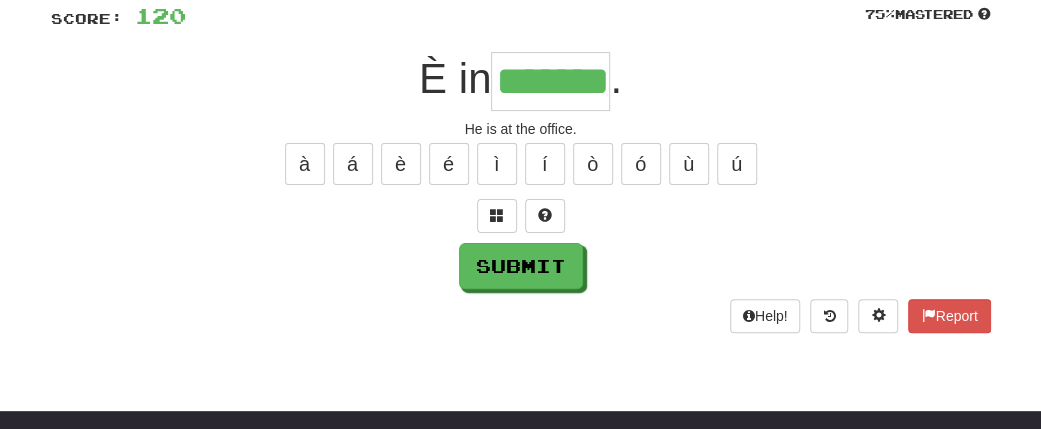 type on "*******" 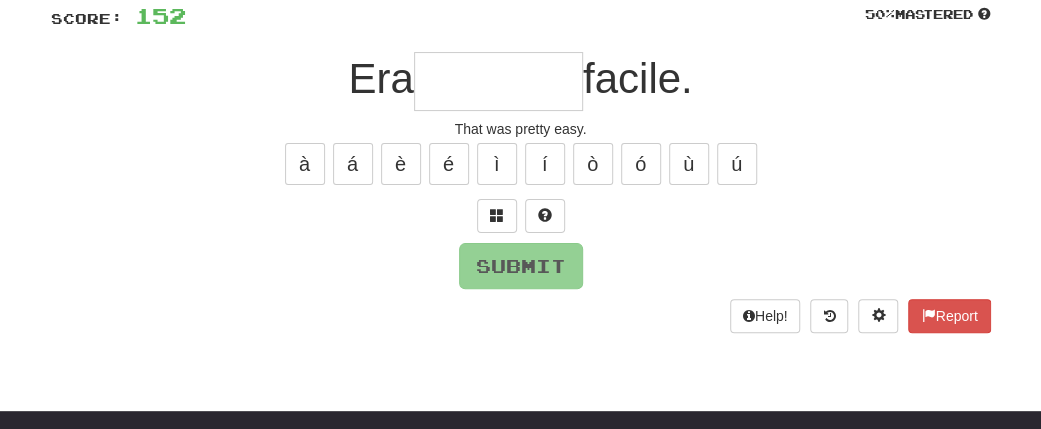 type on "*" 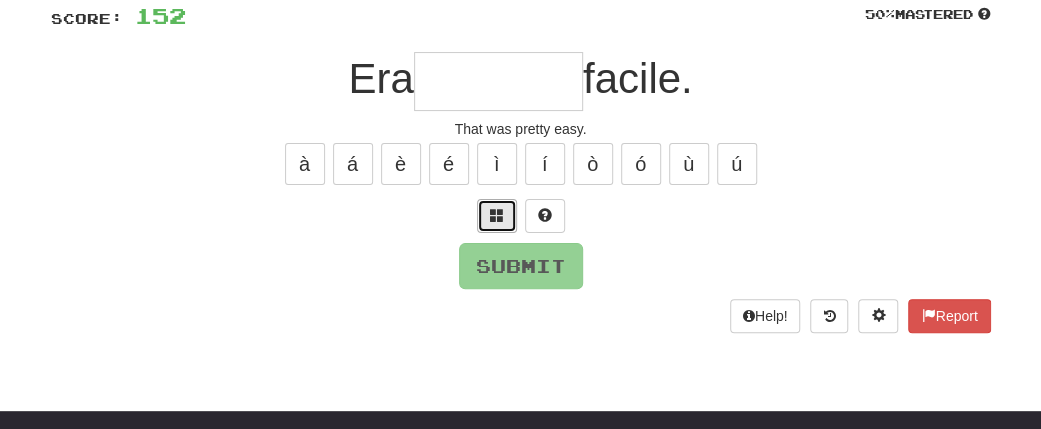 click at bounding box center [497, 215] 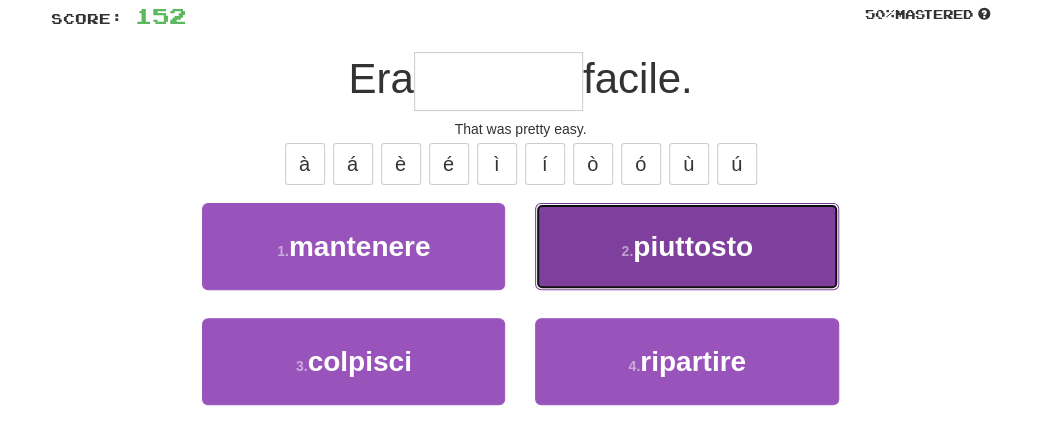 click on "piuttosto" at bounding box center [693, 246] 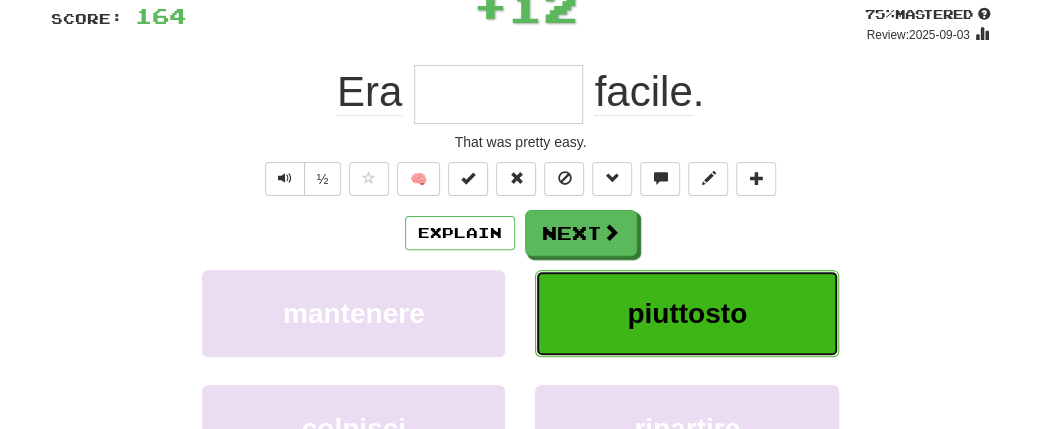 type on "*********" 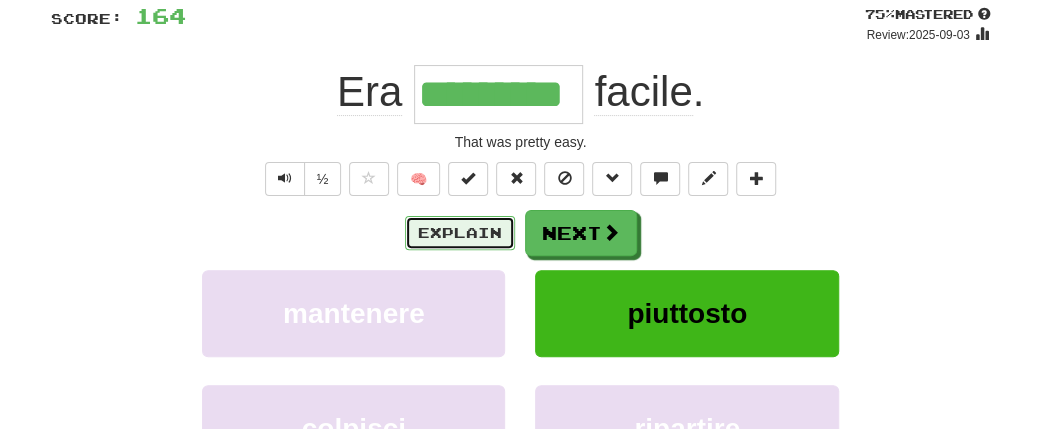 click on "Explain" at bounding box center [460, 233] 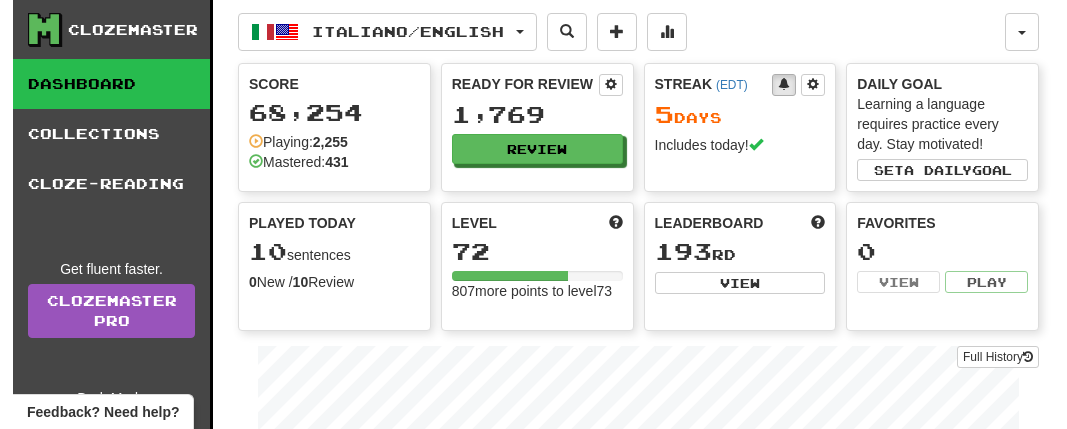 scroll, scrollTop: 0, scrollLeft: 0, axis: both 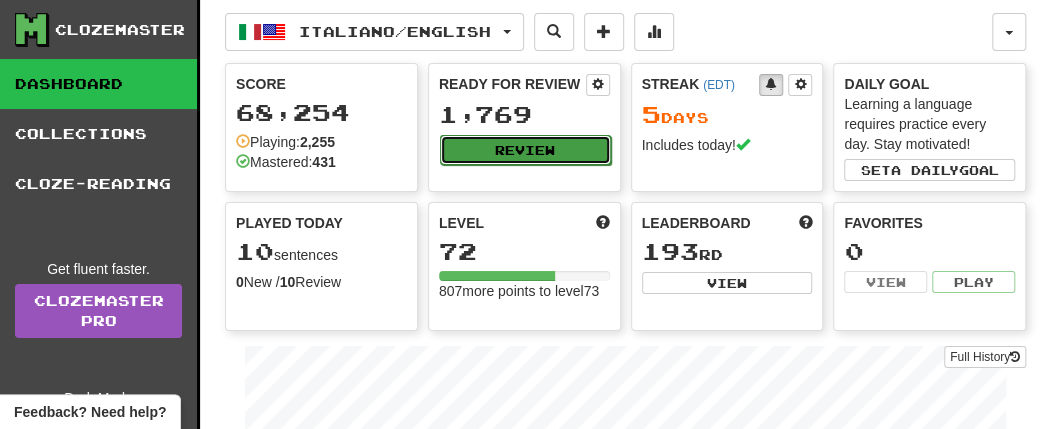 click on "Review" at bounding box center (525, 150) 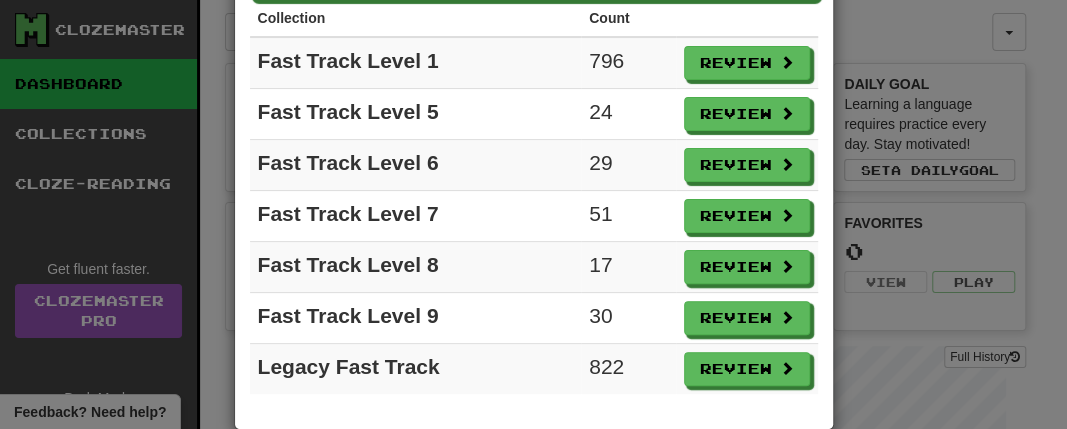 scroll, scrollTop: 166, scrollLeft: 0, axis: vertical 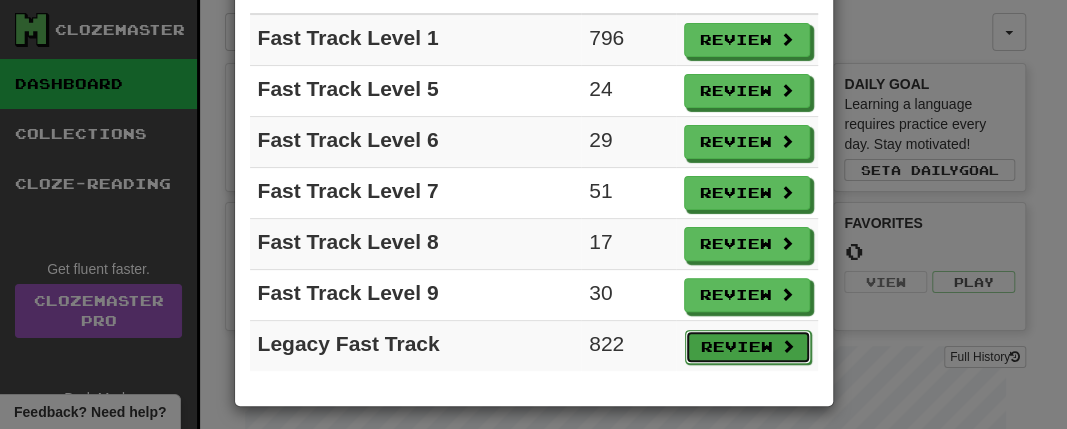 click on "Review" at bounding box center [748, 347] 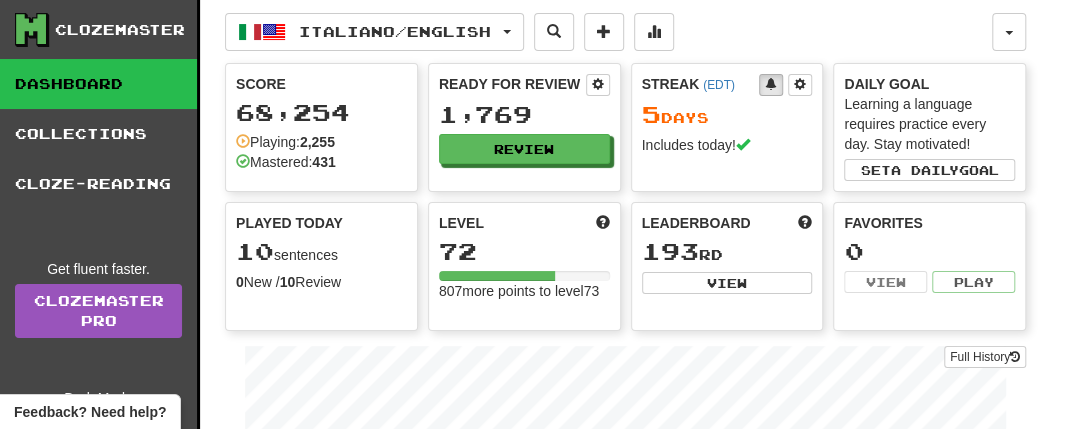 select on "**" 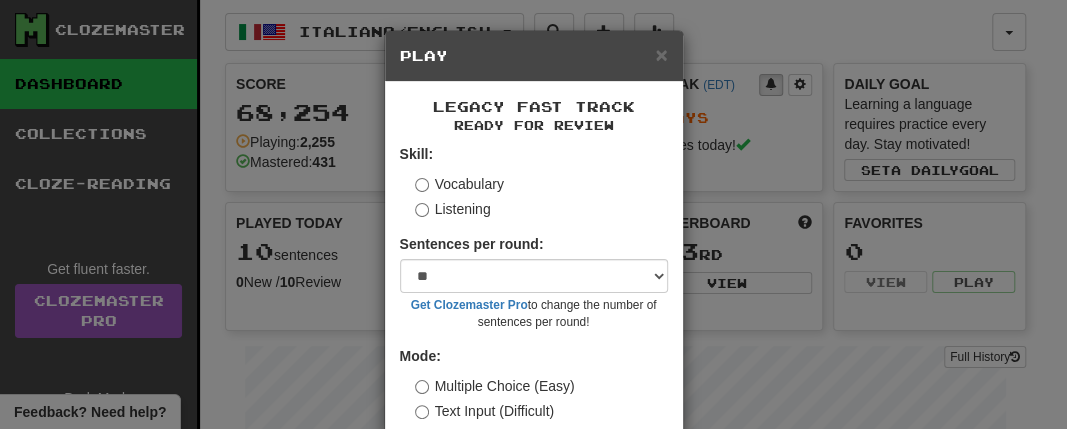 scroll, scrollTop: 109, scrollLeft: 0, axis: vertical 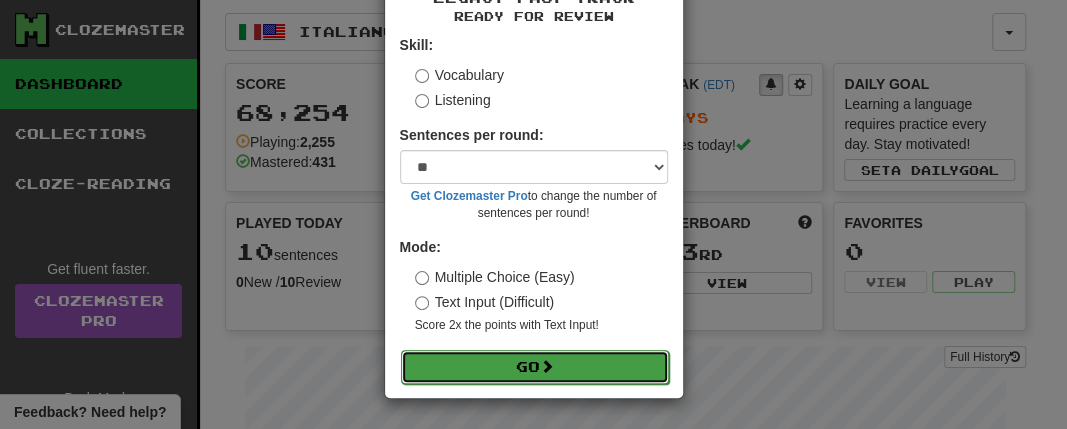 click on "Go" at bounding box center [535, 367] 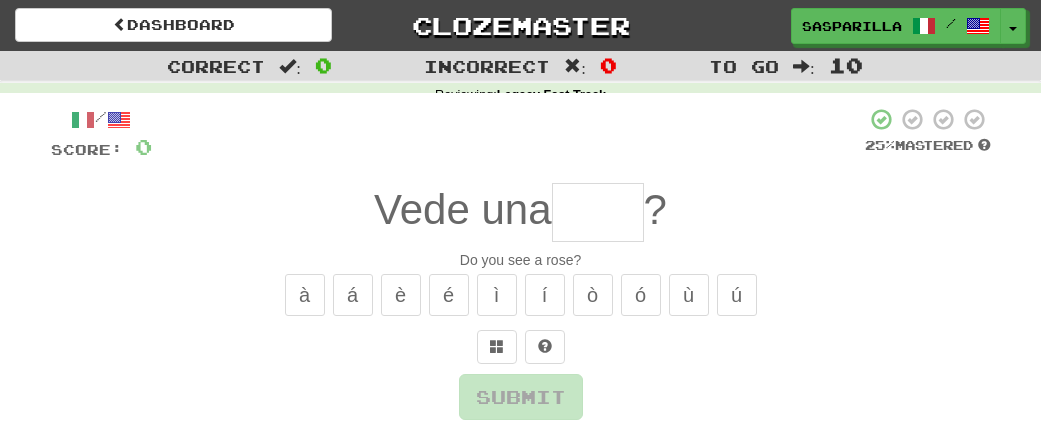scroll, scrollTop: 0, scrollLeft: 0, axis: both 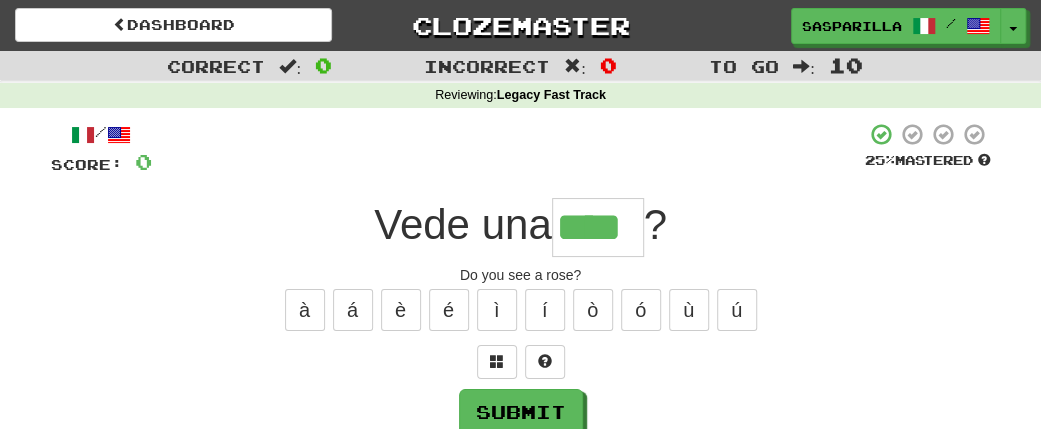 type on "****" 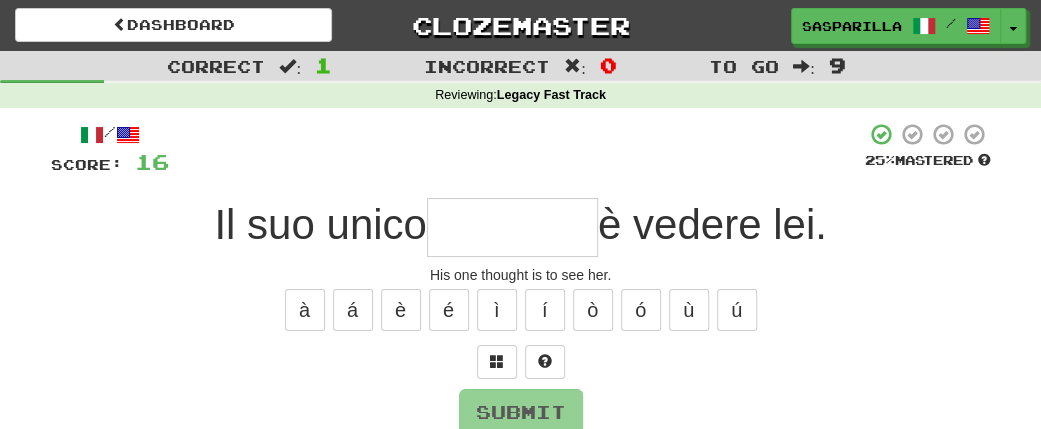 type on "*" 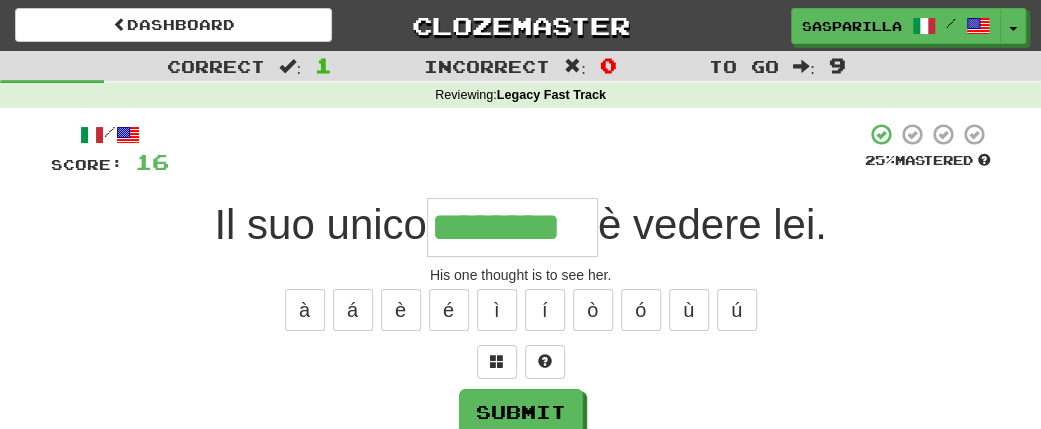 type on "********" 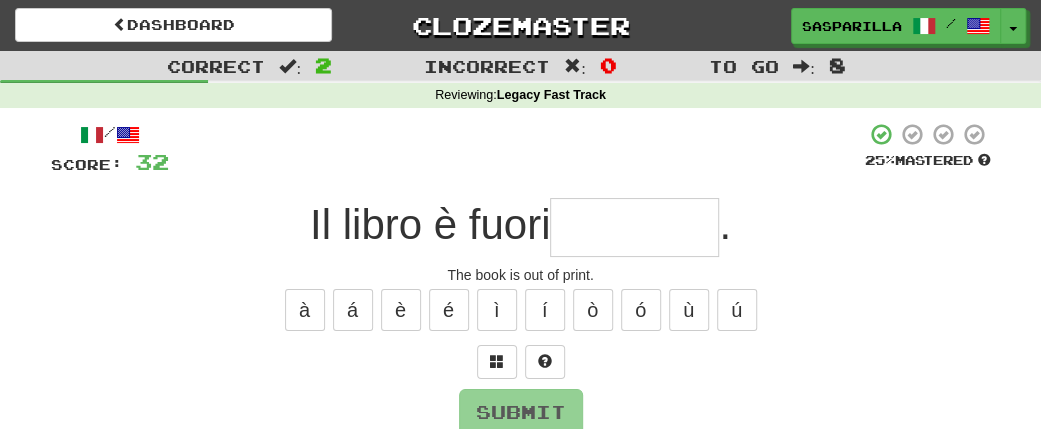 type on "*" 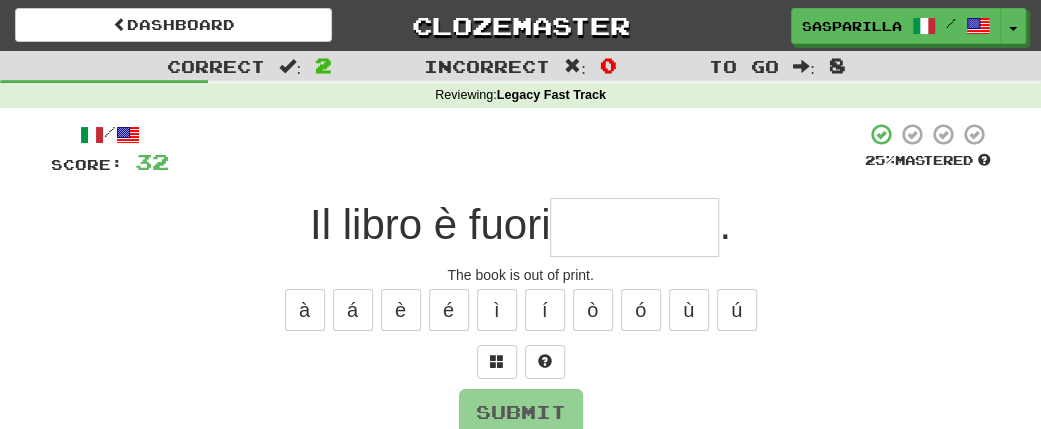 type on "*" 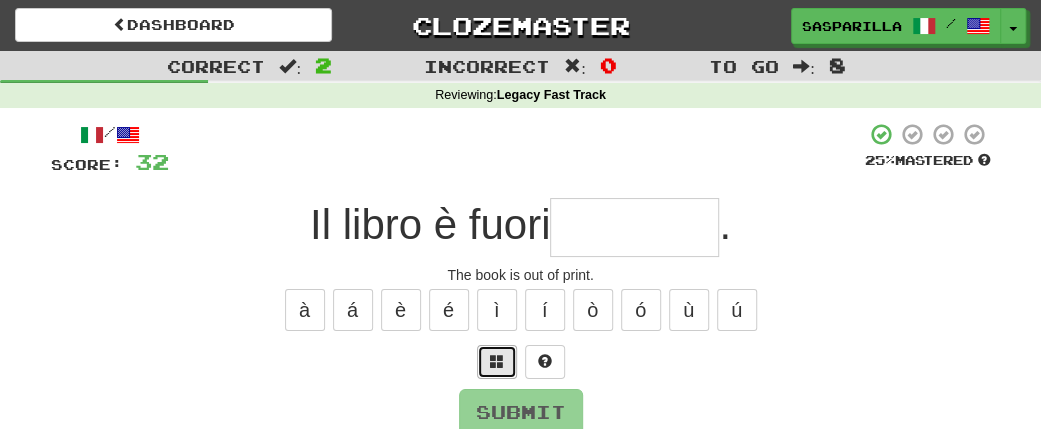 click at bounding box center [497, 362] 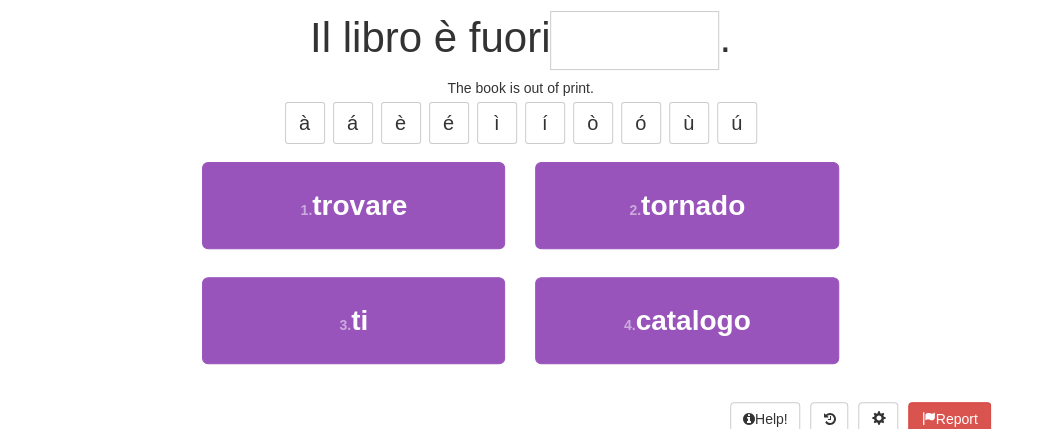 scroll, scrollTop: 198, scrollLeft: 0, axis: vertical 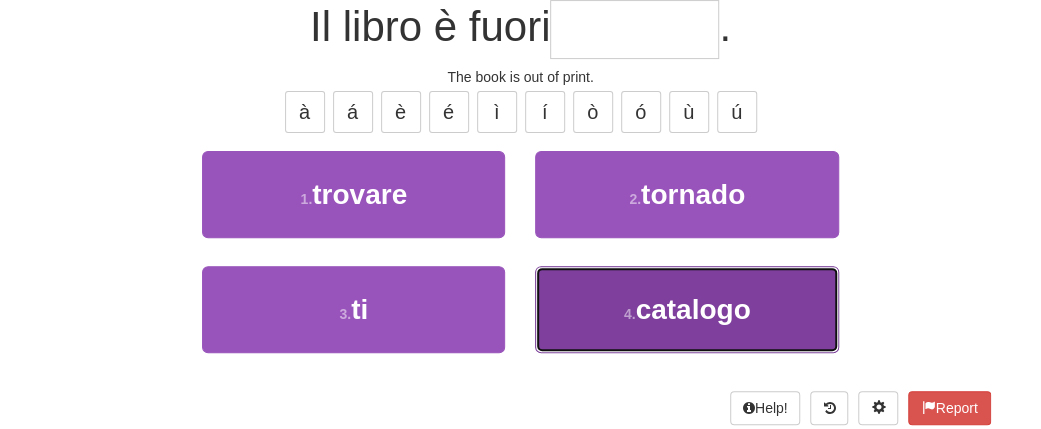 click on "catalogo" at bounding box center (692, 309) 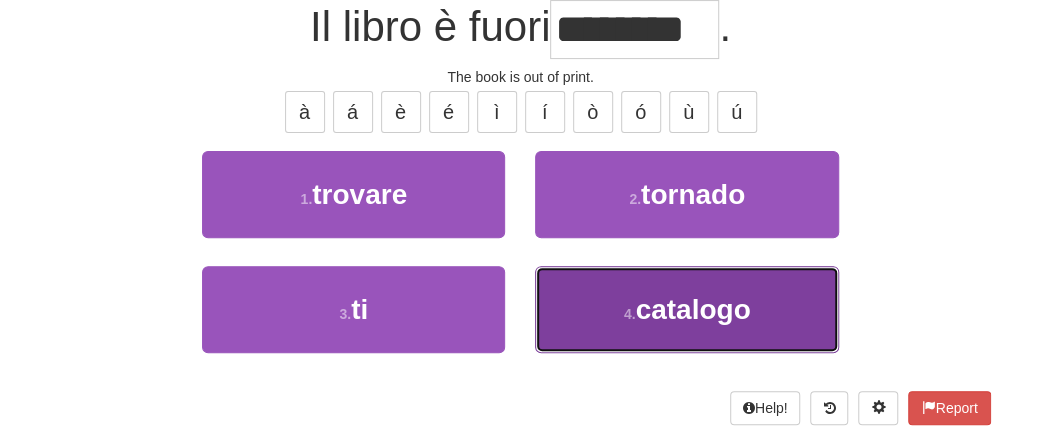 scroll, scrollTop: 211, scrollLeft: 0, axis: vertical 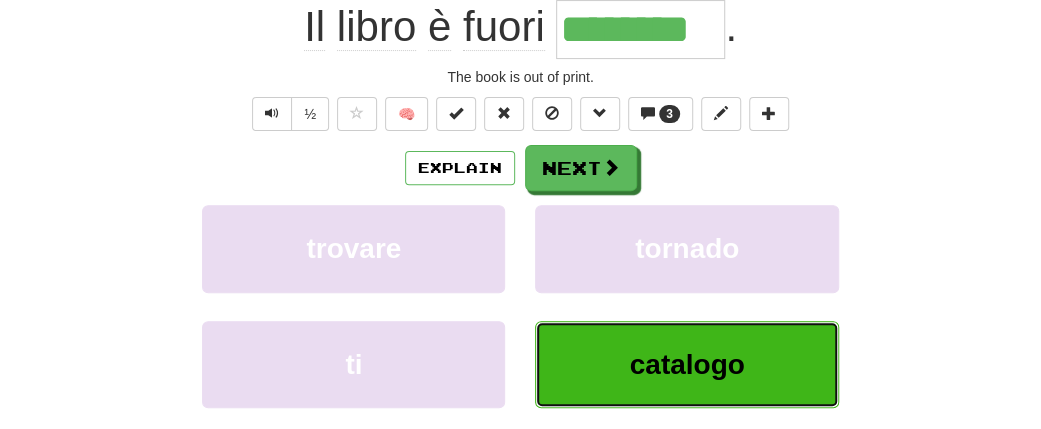 click on "catalogo" at bounding box center (687, 364) 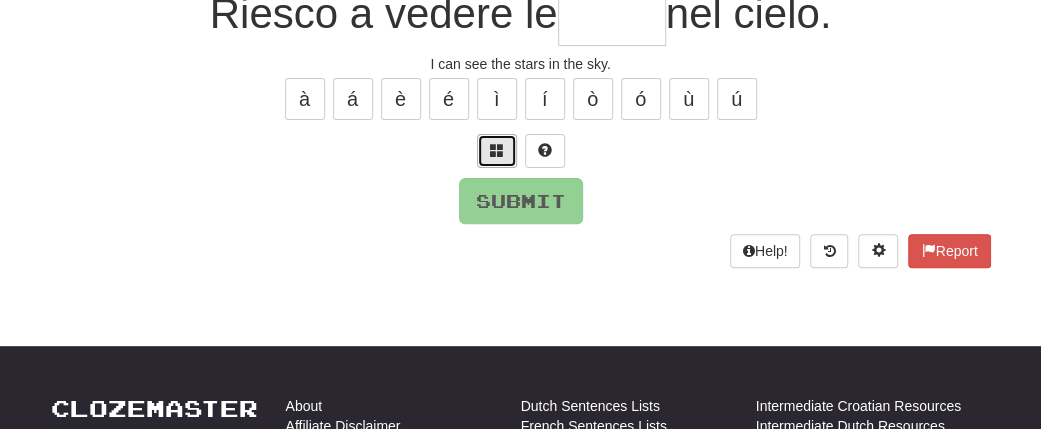click at bounding box center (497, 151) 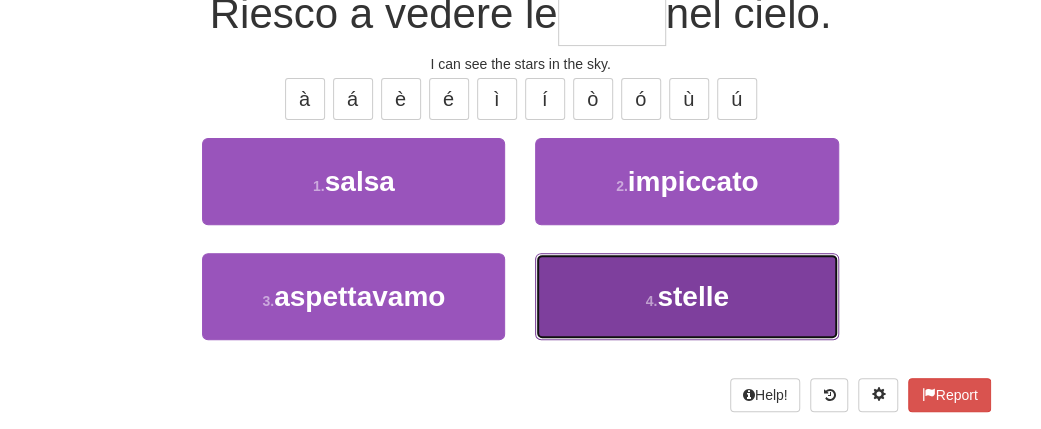 click on "stelle" at bounding box center (693, 296) 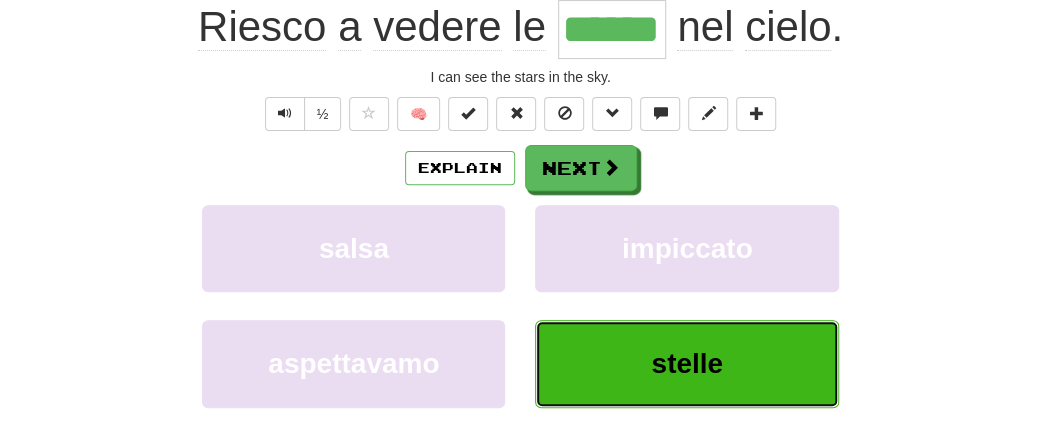 scroll, scrollTop: 224, scrollLeft: 0, axis: vertical 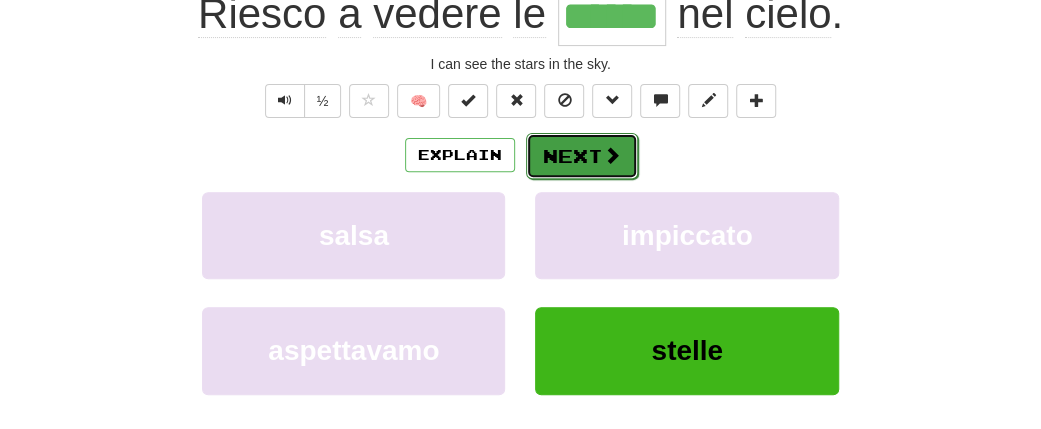 click on "Next" at bounding box center [582, 156] 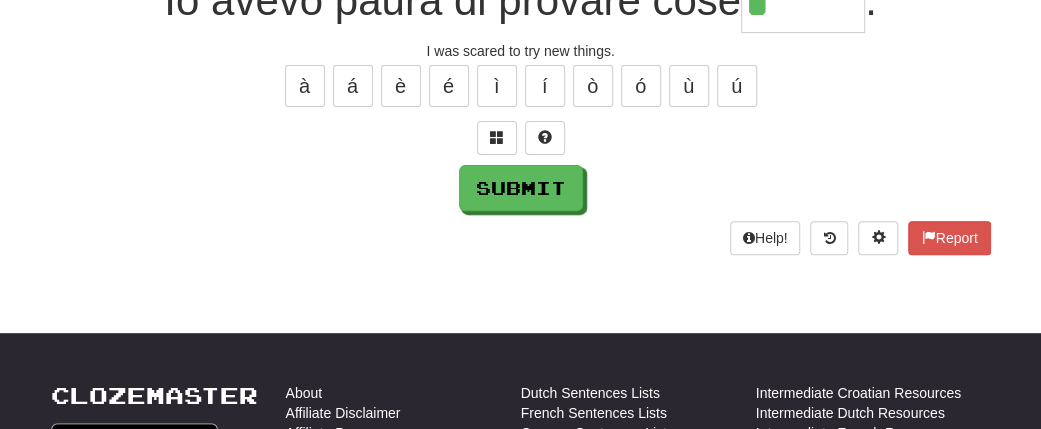 scroll, scrollTop: 204, scrollLeft: 0, axis: vertical 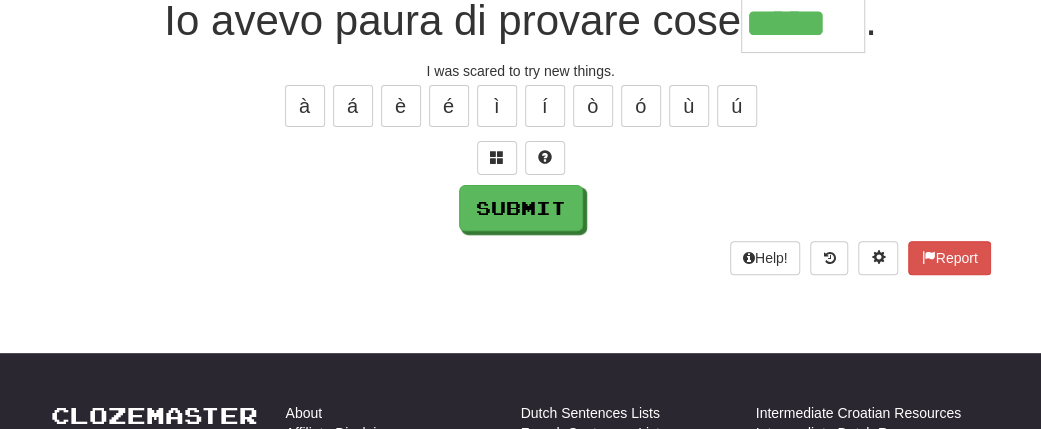 type on "*****" 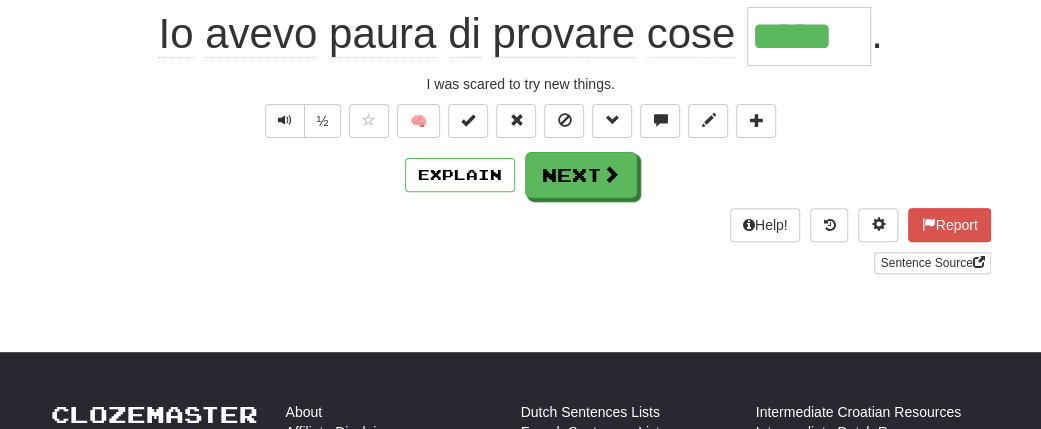 scroll, scrollTop: 216, scrollLeft: 0, axis: vertical 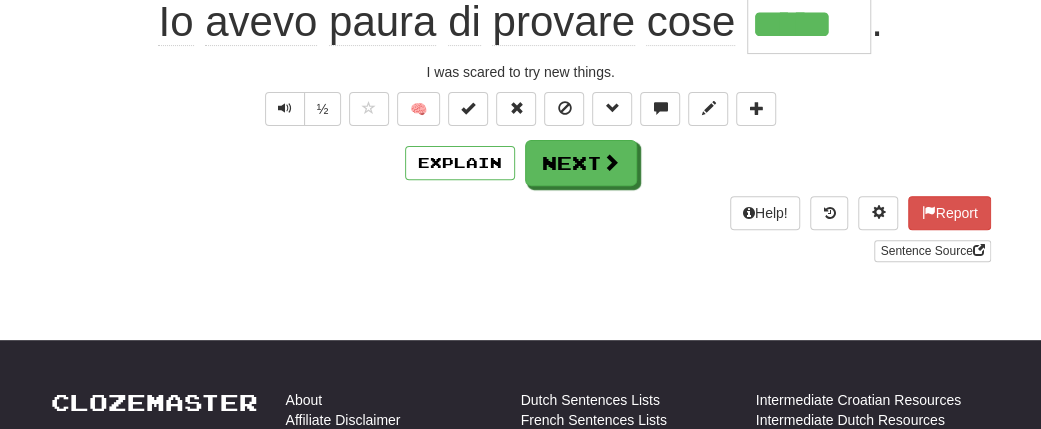 type 